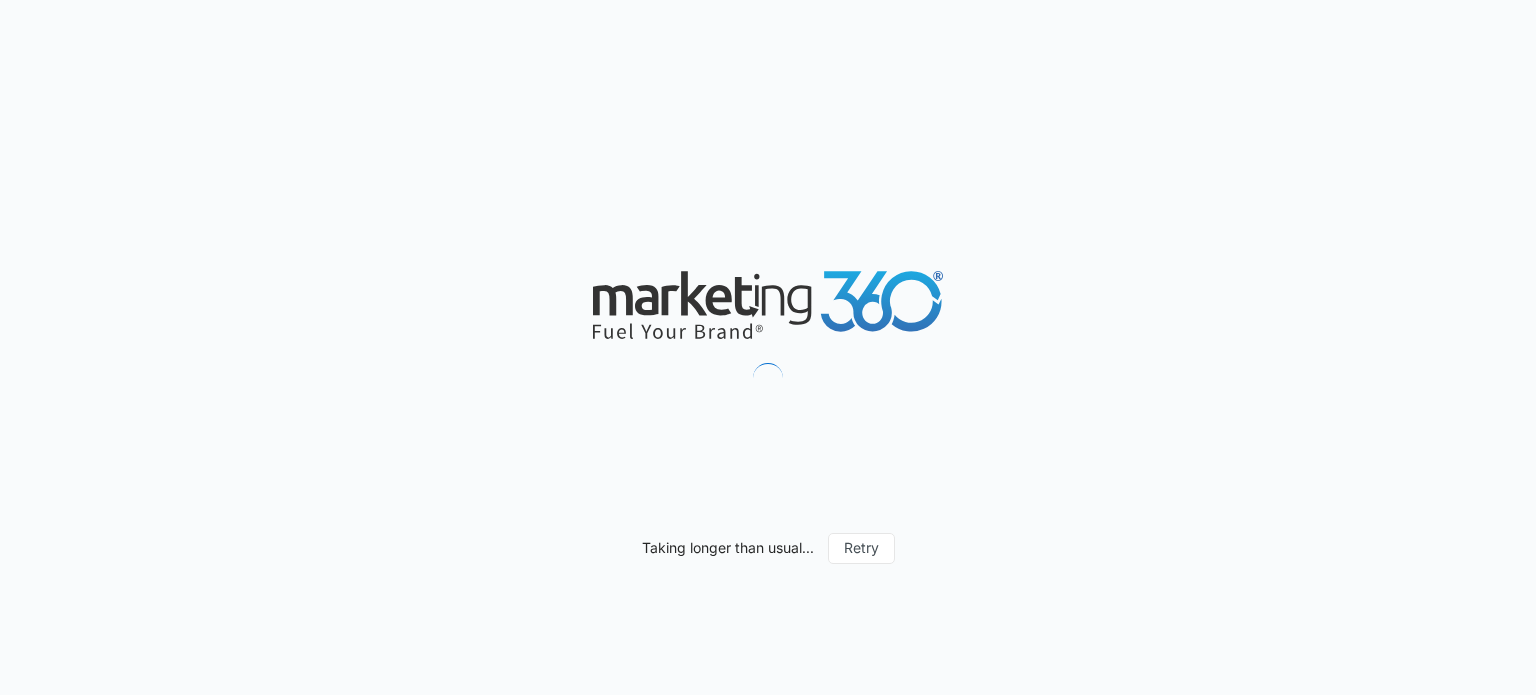 scroll, scrollTop: 0, scrollLeft: 0, axis: both 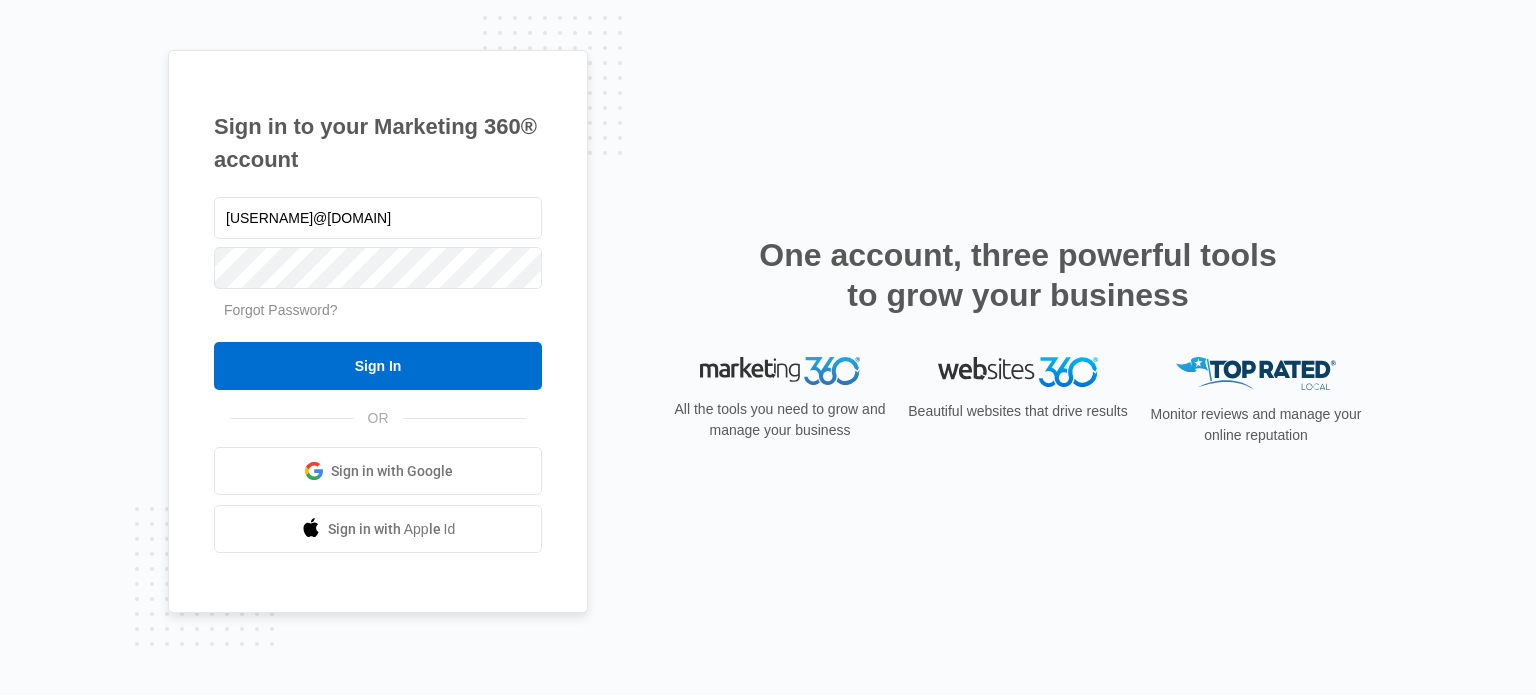 click on "Sign in with Google" at bounding box center [392, 471] 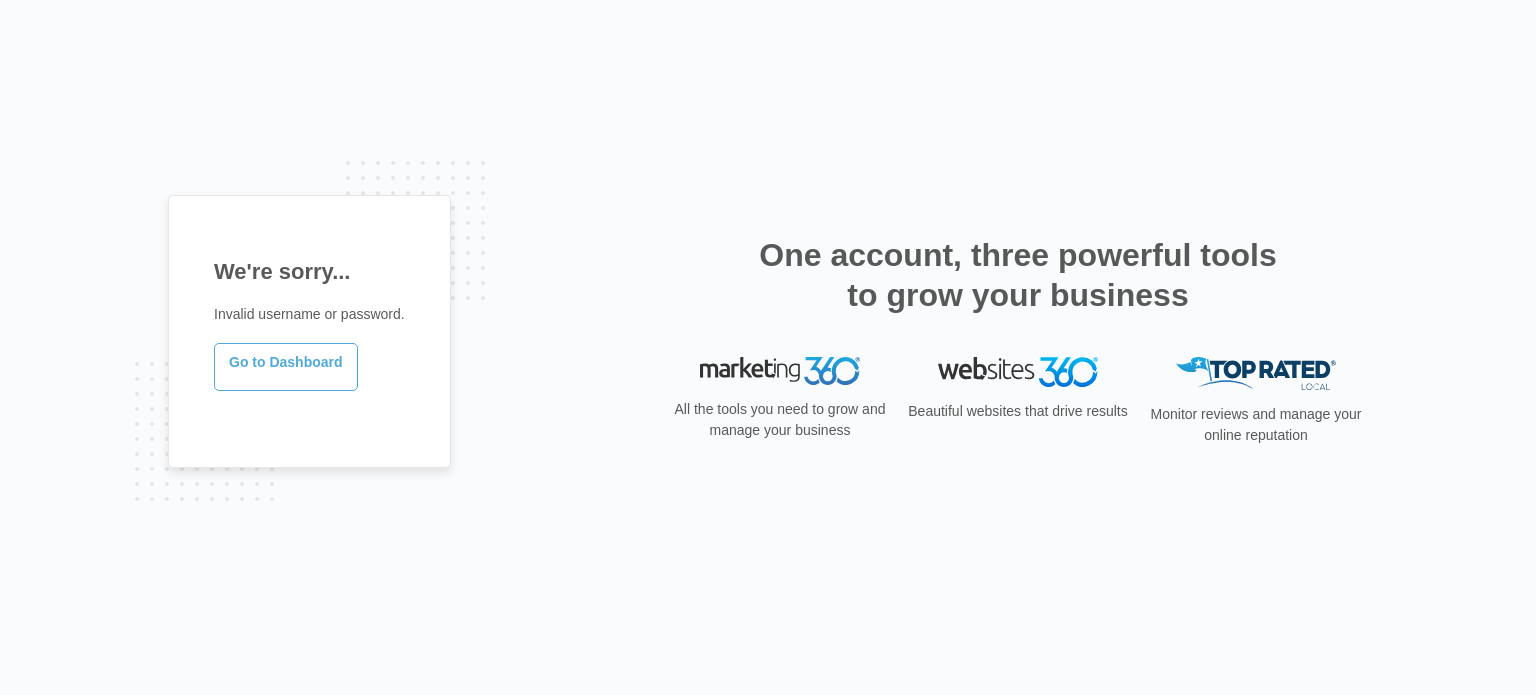 scroll, scrollTop: 0, scrollLeft: 0, axis: both 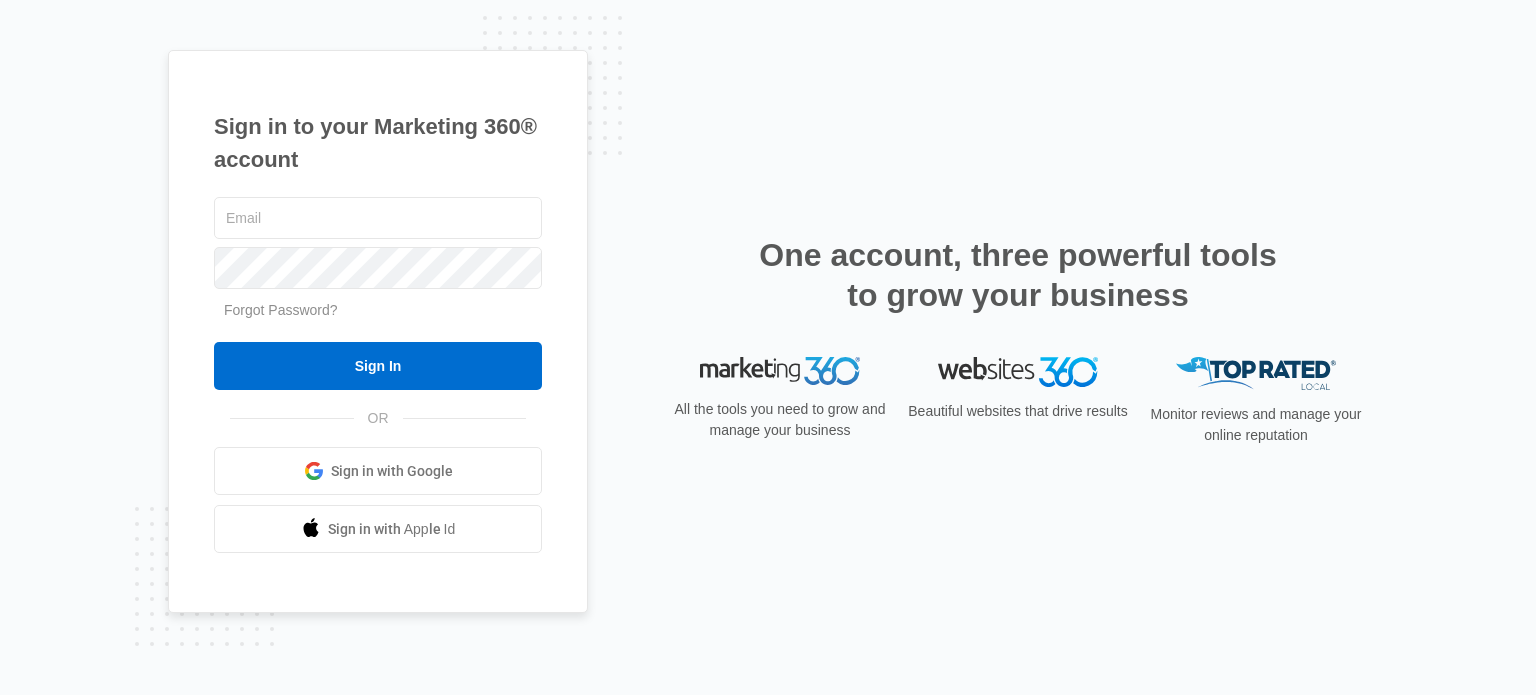 type on "[USERNAME]@[example.com]" 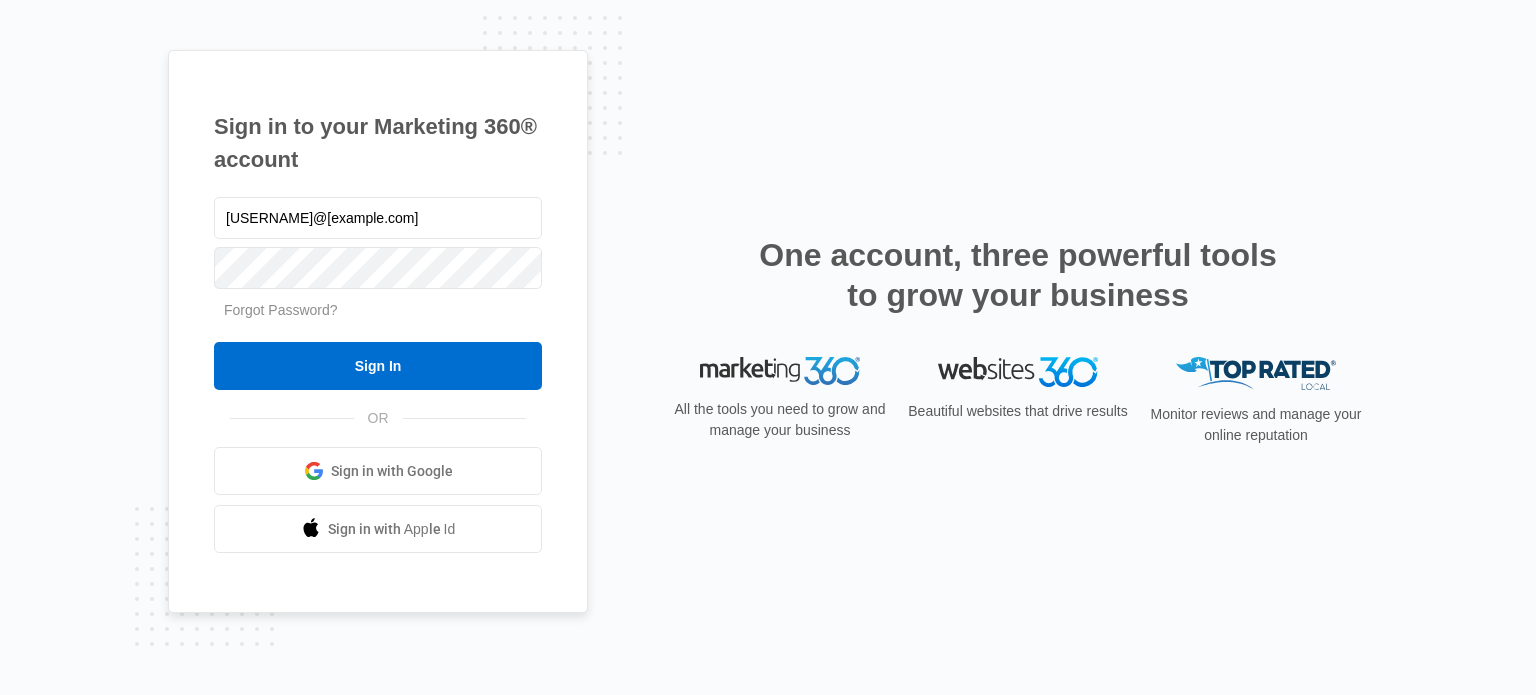 scroll, scrollTop: 0, scrollLeft: 0, axis: both 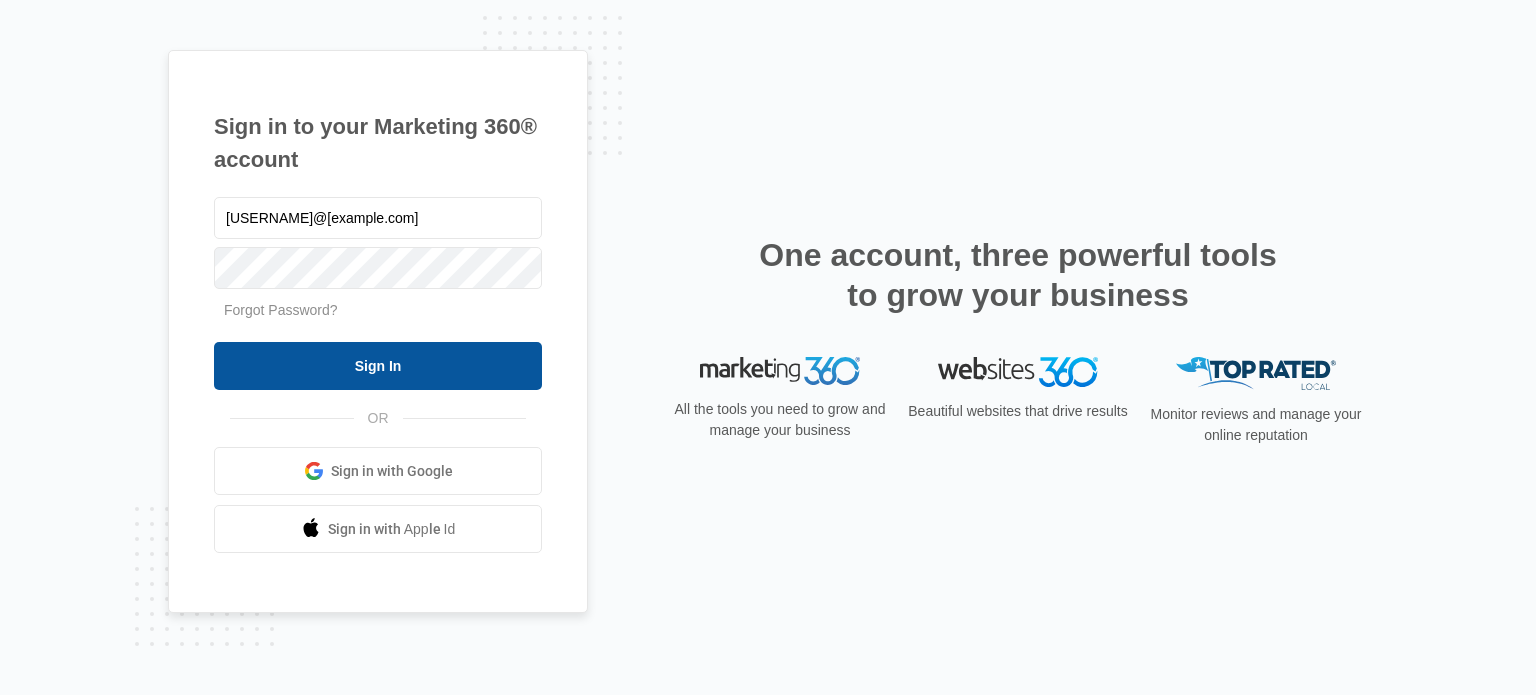 click on "Sign In" at bounding box center (378, 366) 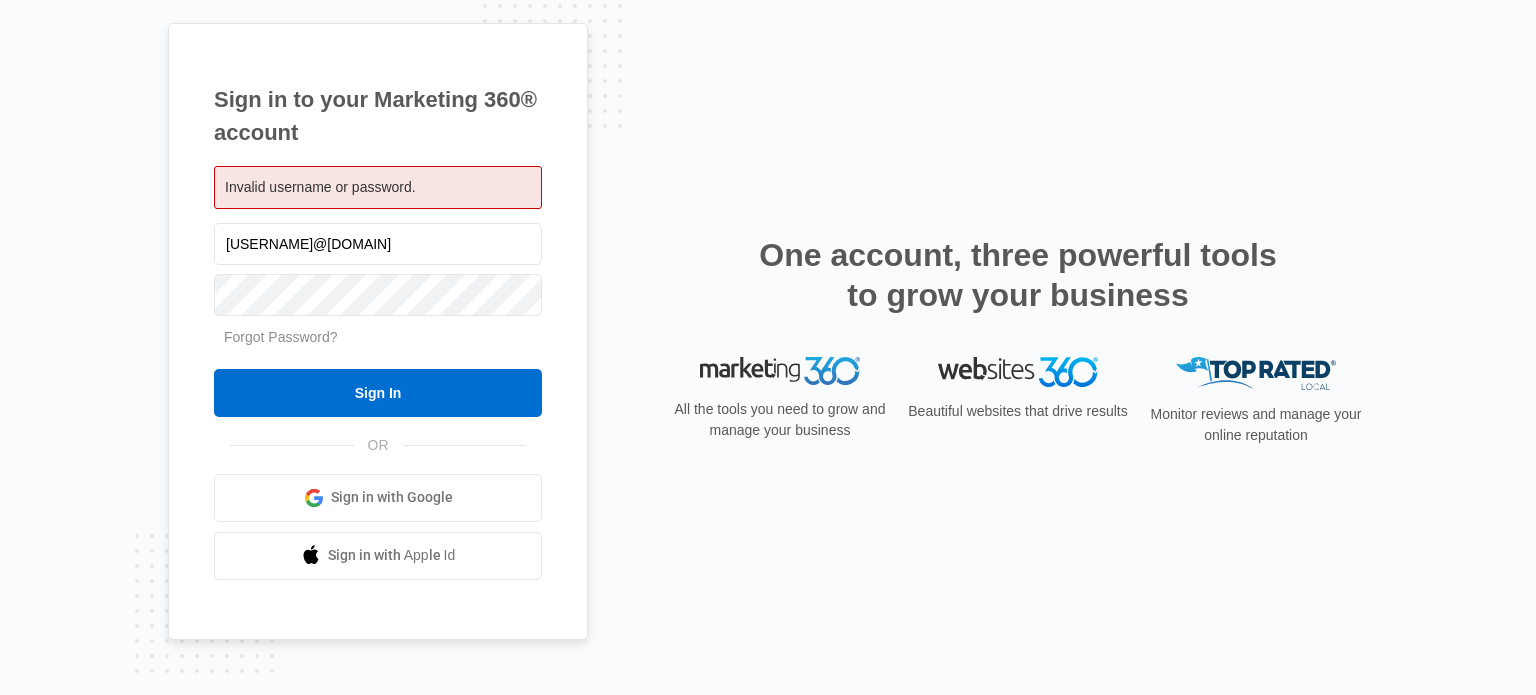 scroll, scrollTop: 0, scrollLeft: 0, axis: both 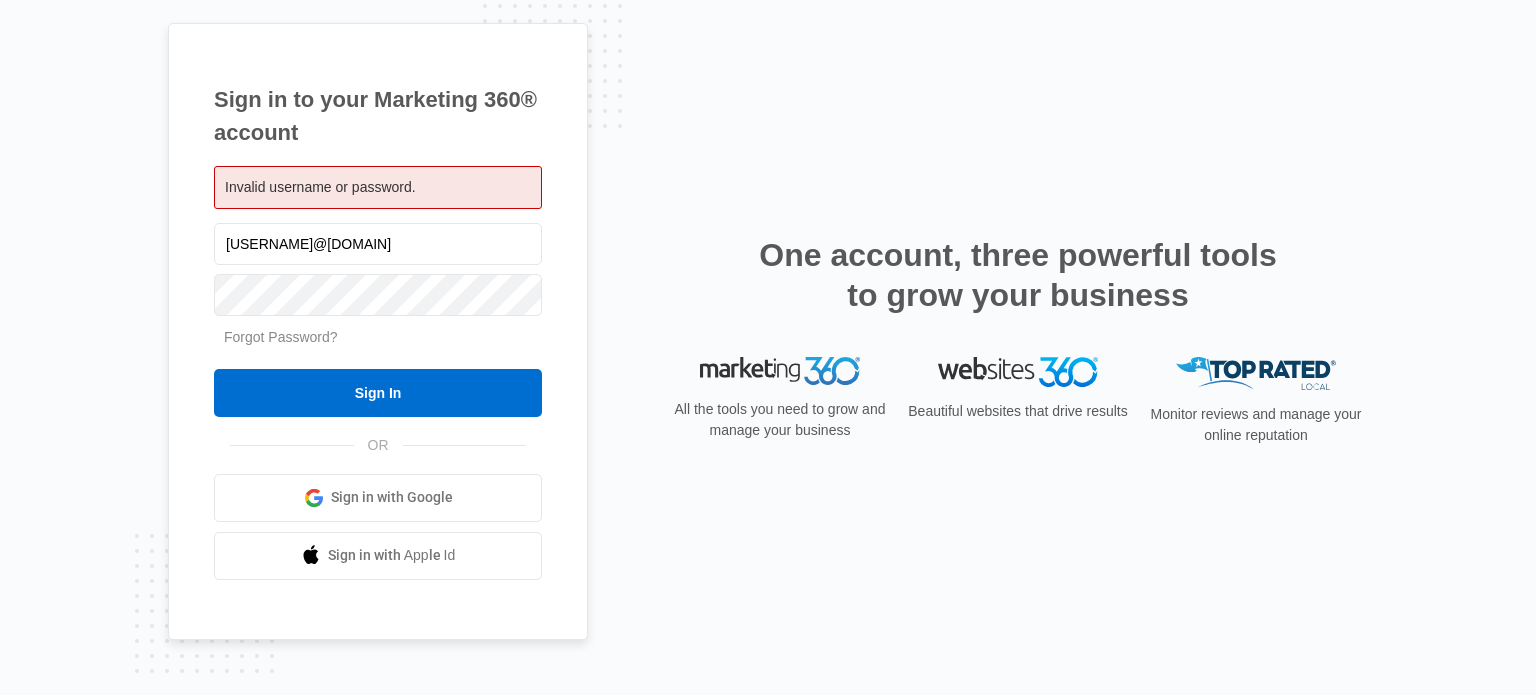 click on "Forgot Password?" at bounding box center [281, 337] 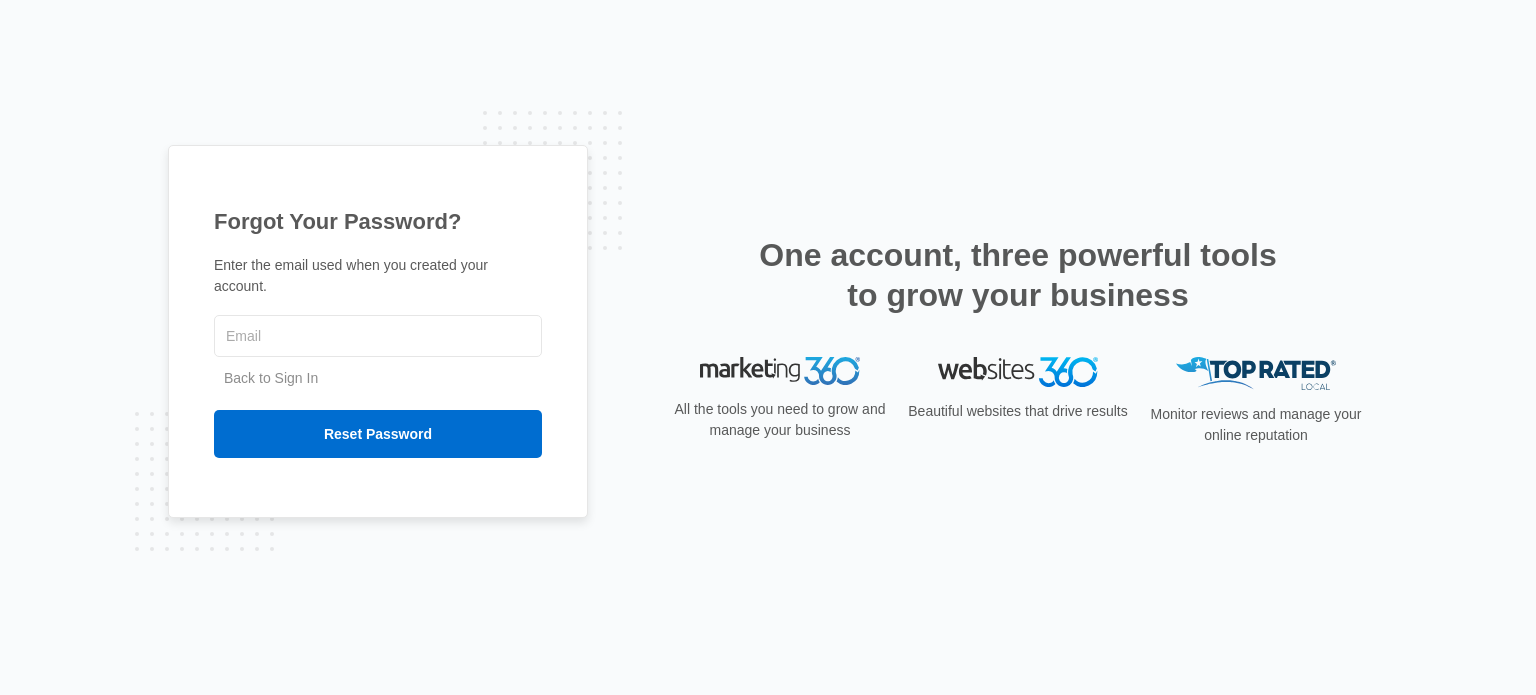 scroll, scrollTop: 0, scrollLeft: 0, axis: both 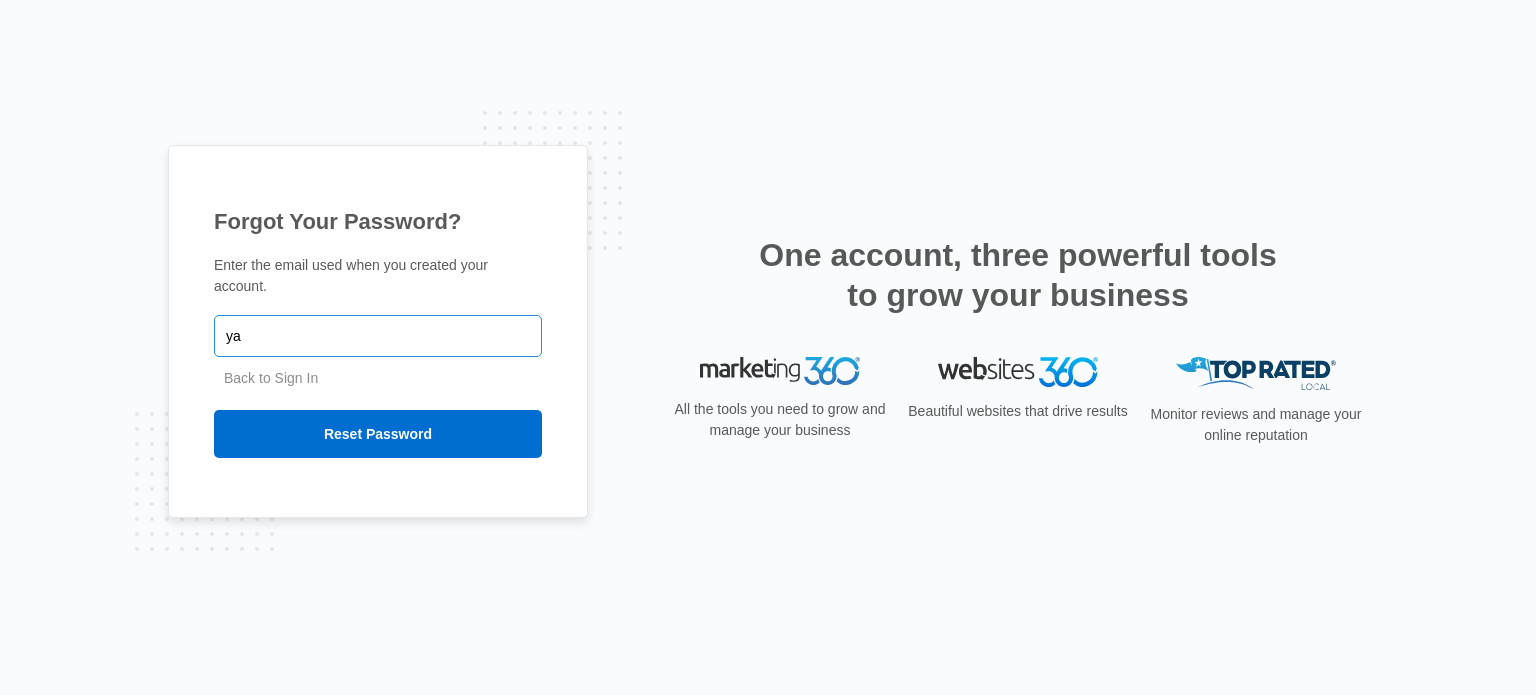 type on "y" 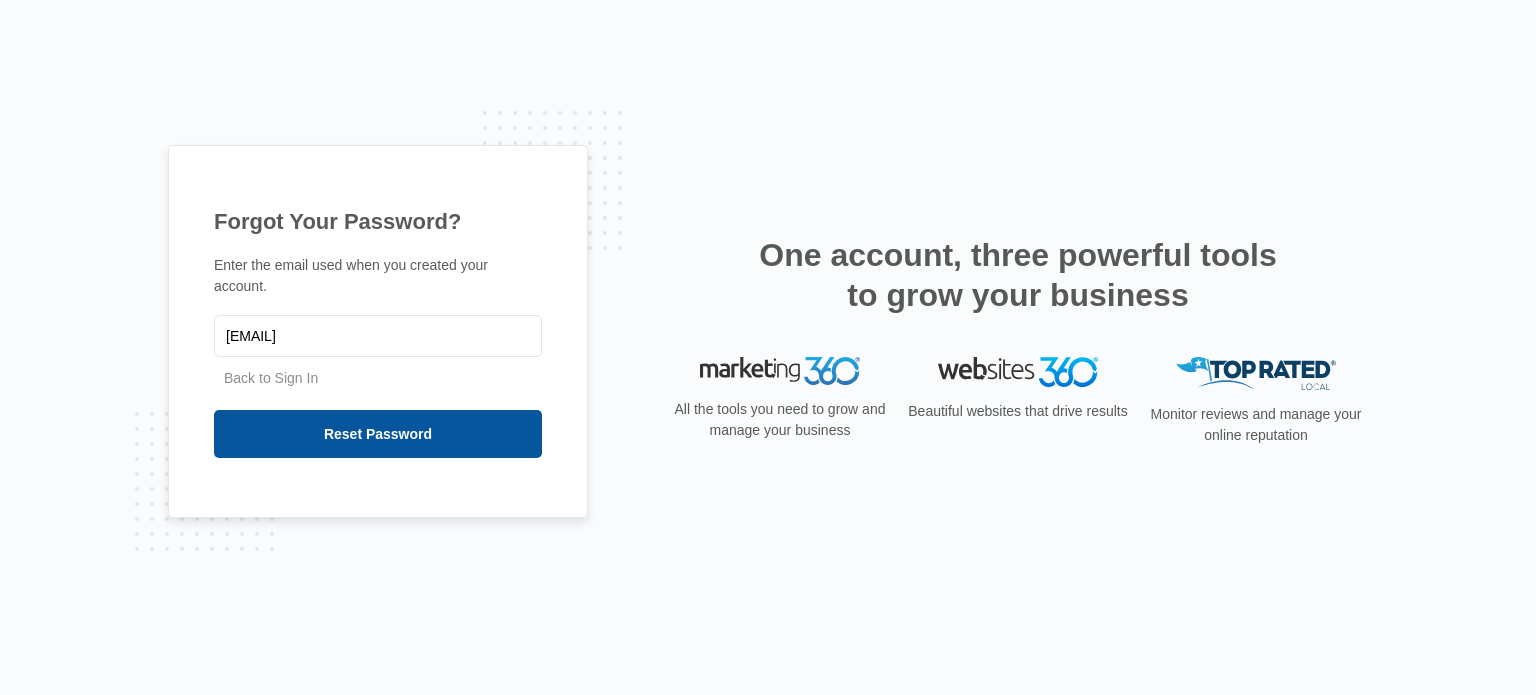 type on "[USERNAME]@[example.com]" 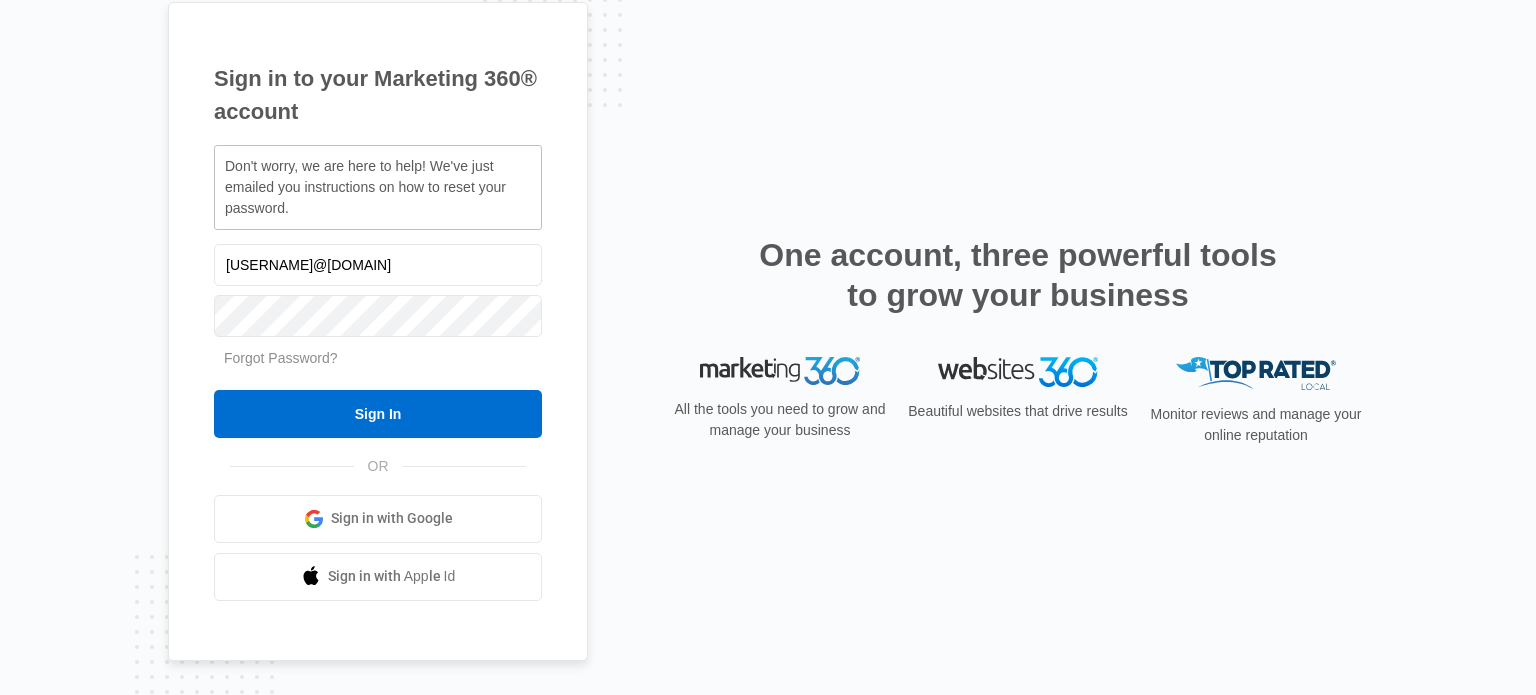 scroll, scrollTop: 0, scrollLeft: 0, axis: both 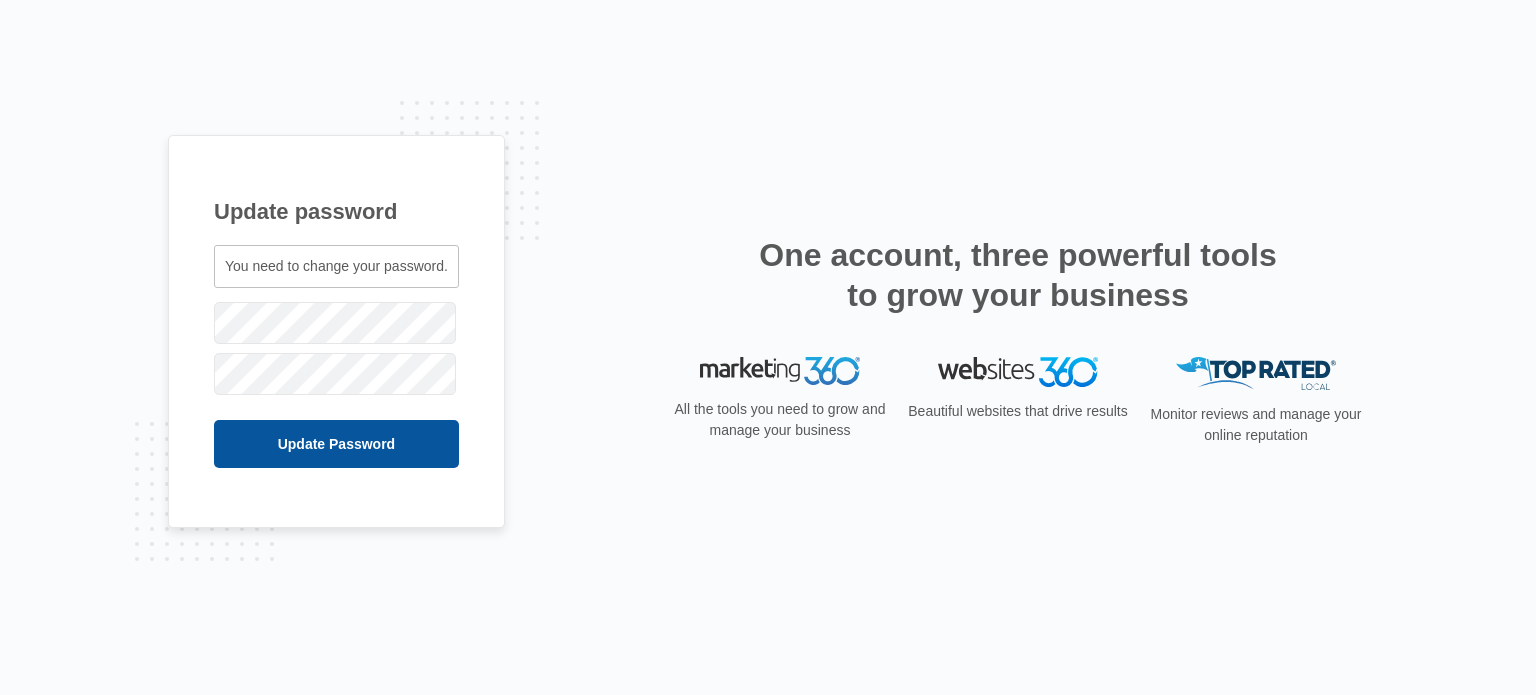 click on "Update Password" at bounding box center (336, 444) 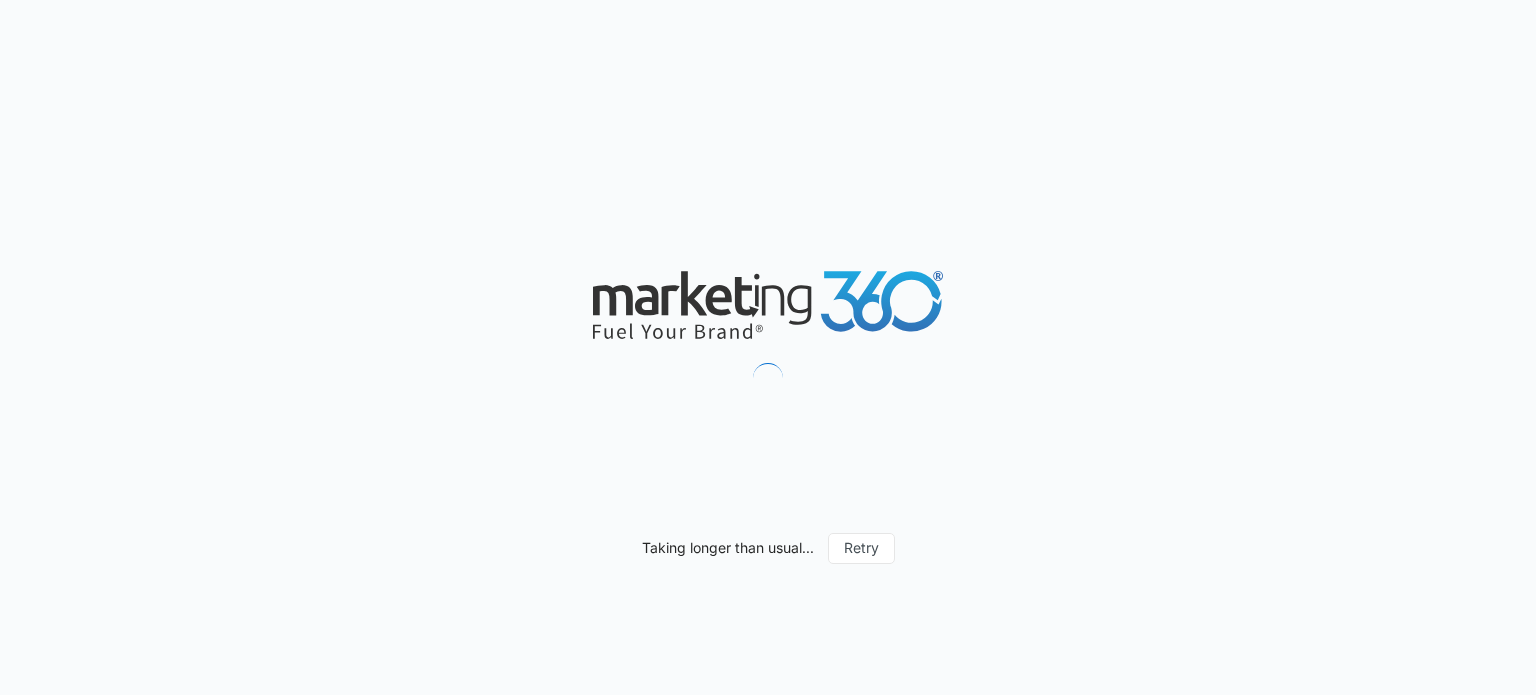 scroll, scrollTop: 0, scrollLeft: 0, axis: both 